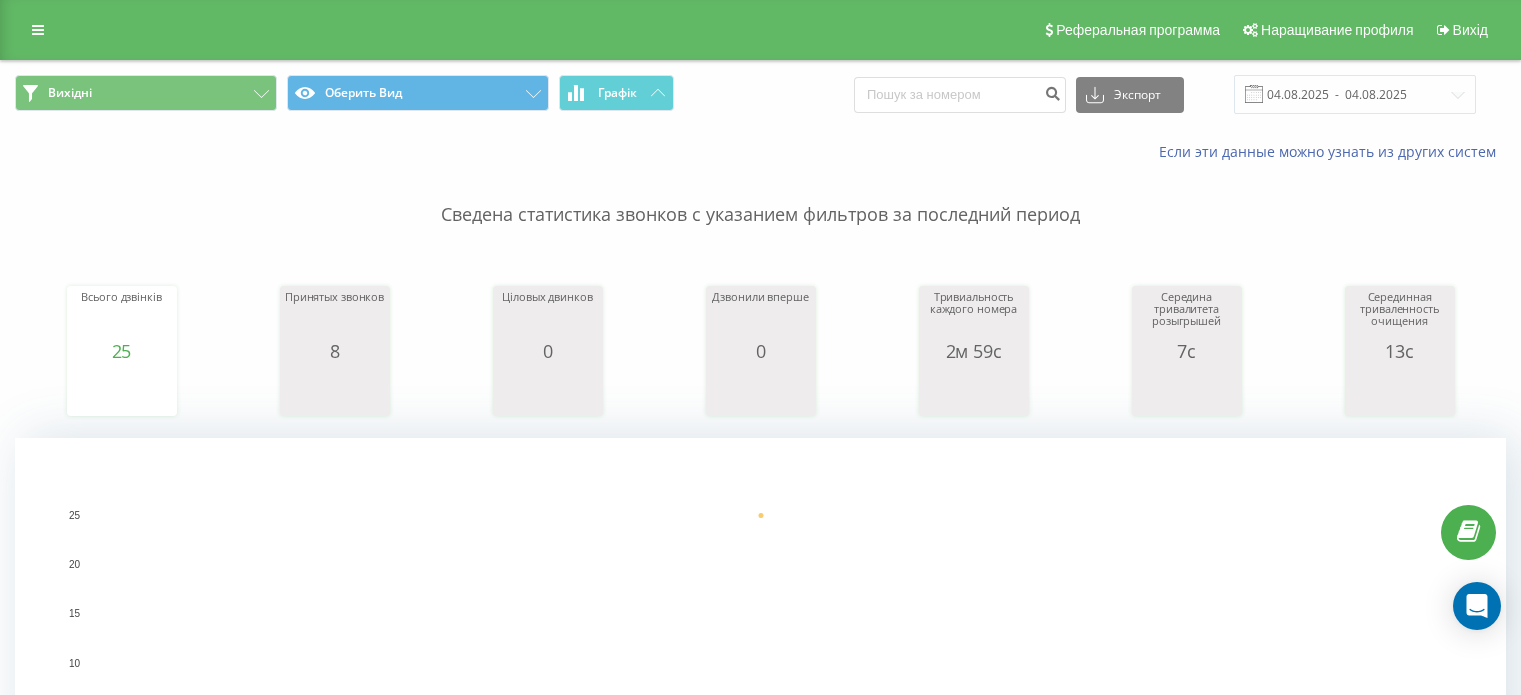 scroll, scrollTop: 0, scrollLeft: 0, axis: both 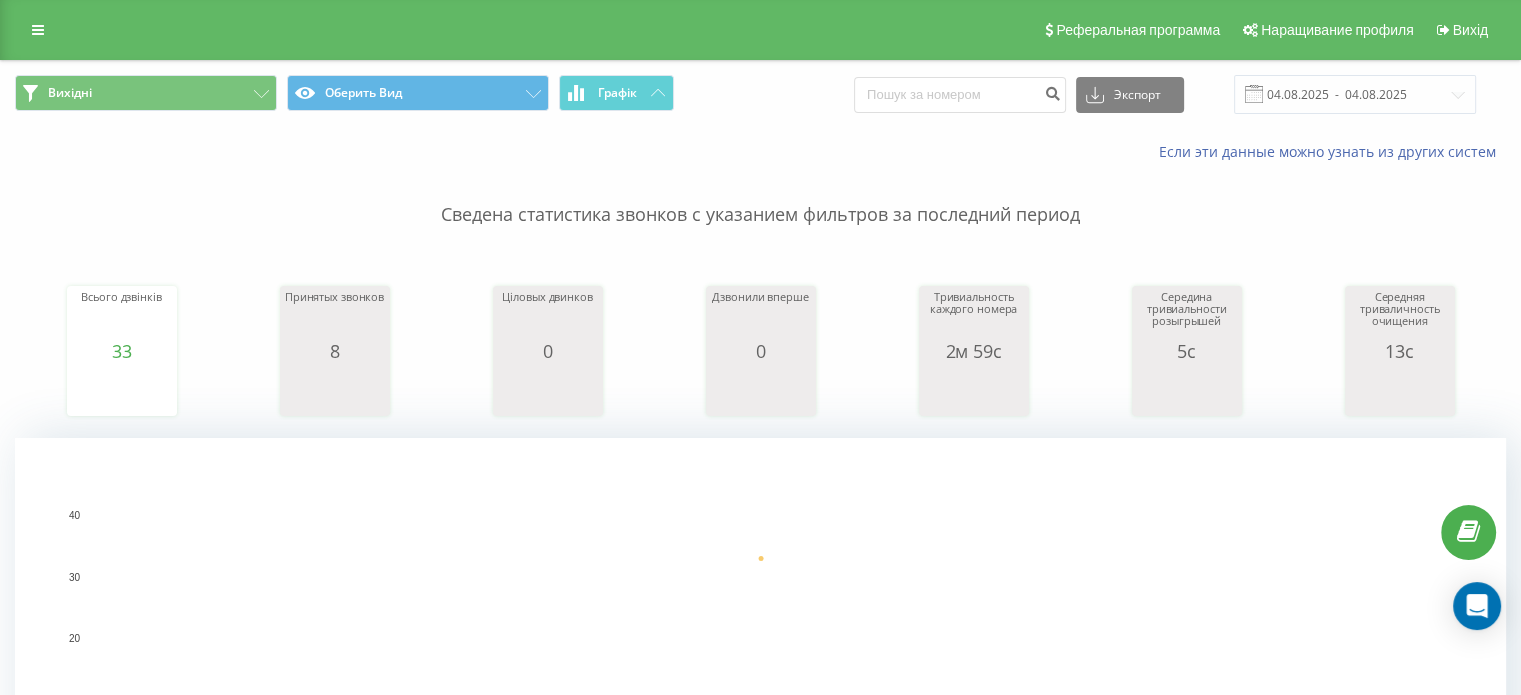 click 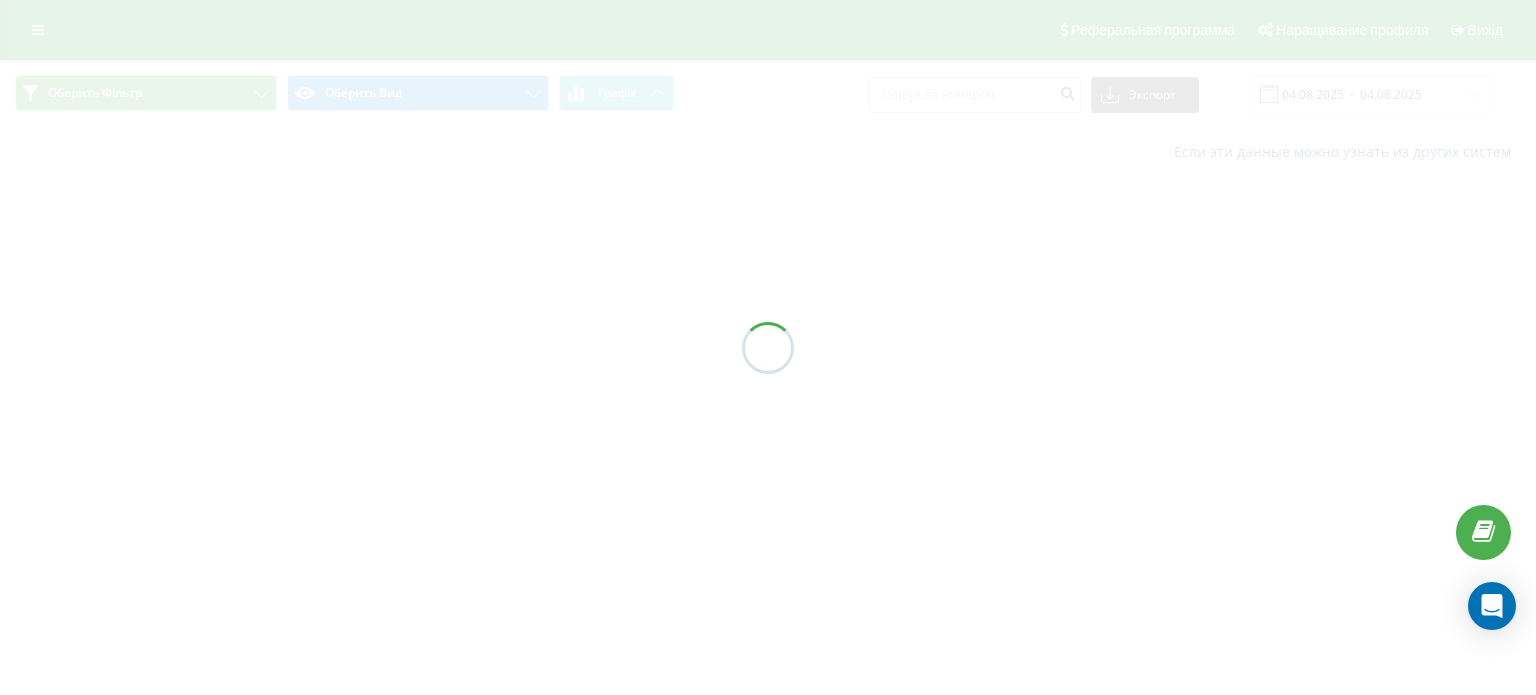 scroll, scrollTop: 0, scrollLeft: 0, axis: both 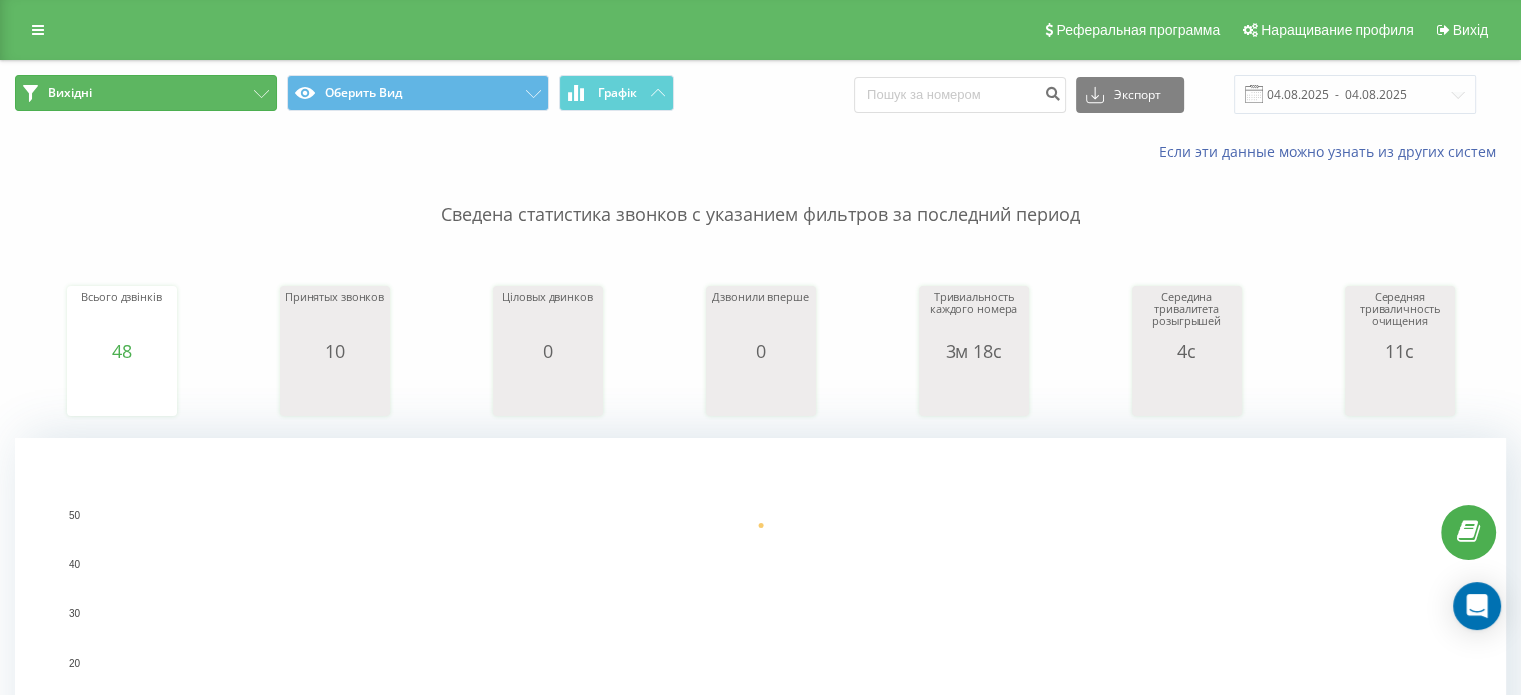 click on "Вихідні" at bounding box center [146, 93] 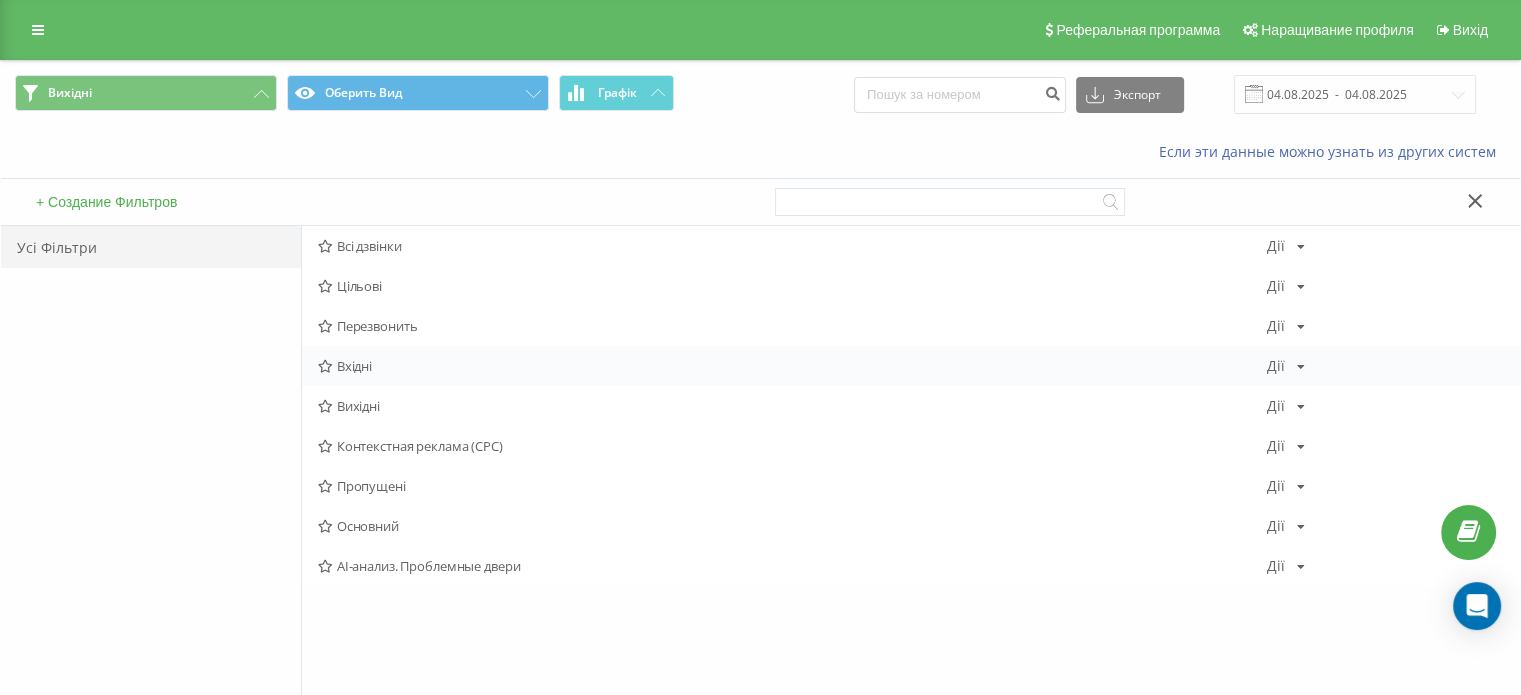 click on "Вхідні Дії Редагувати Копіювати Видалити По замкованиям Поділитися" at bounding box center [911, 366] 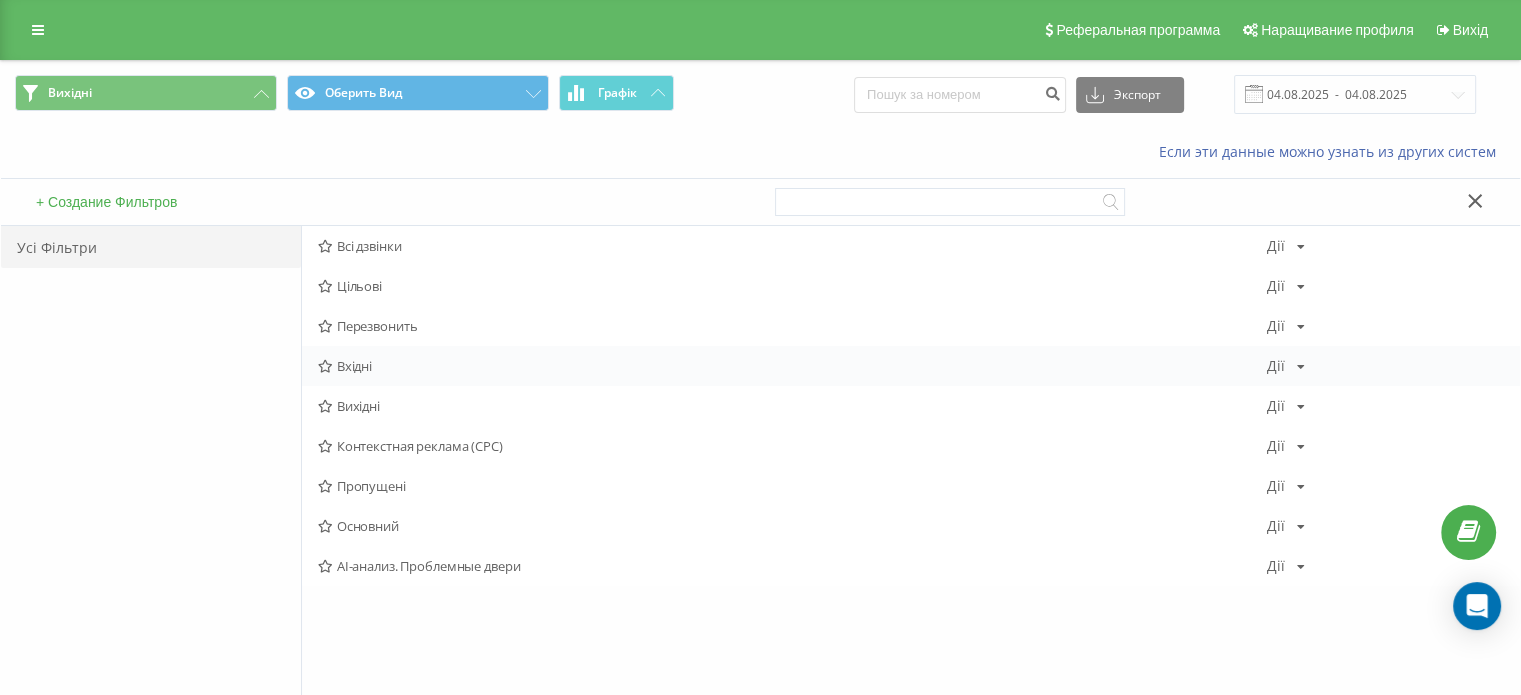 click on "Вхідні" at bounding box center [792, 366] 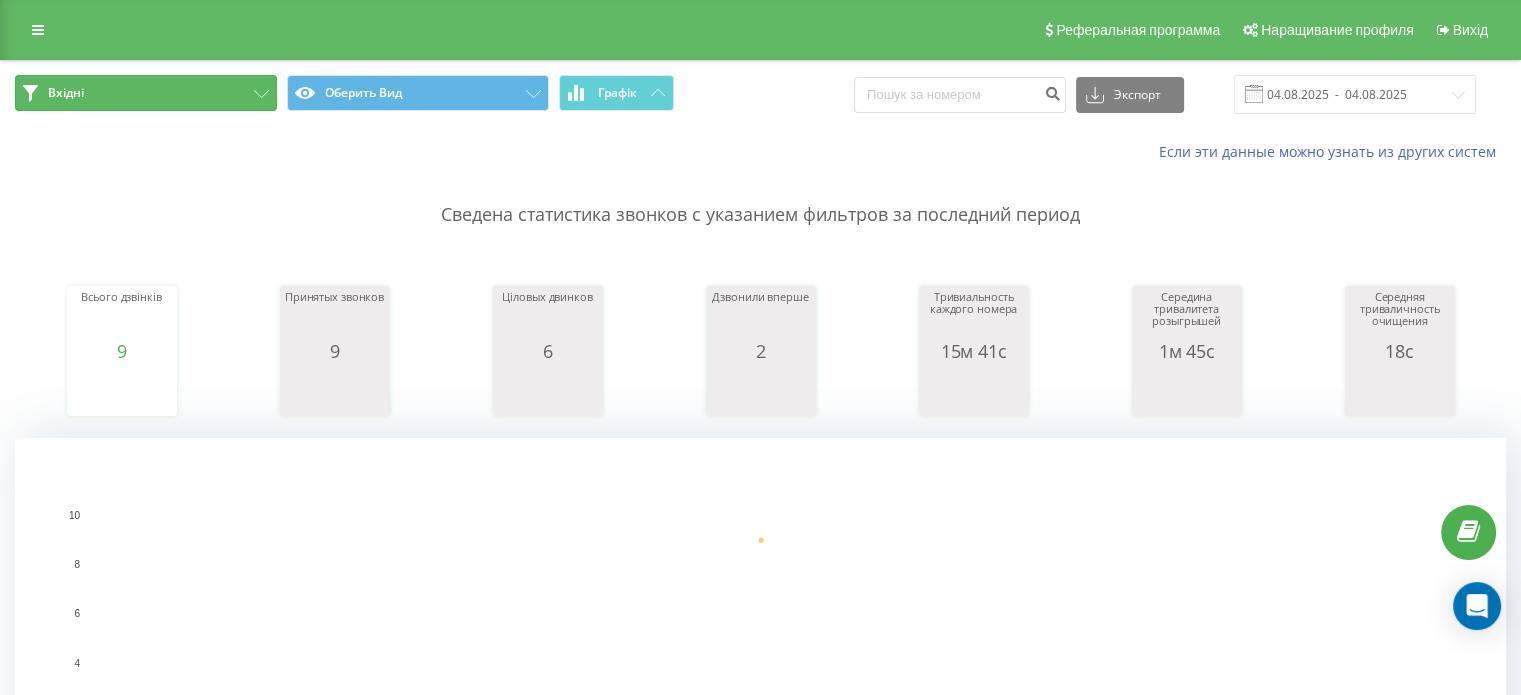 click on "Вхідні" at bounding box center (146, 93) 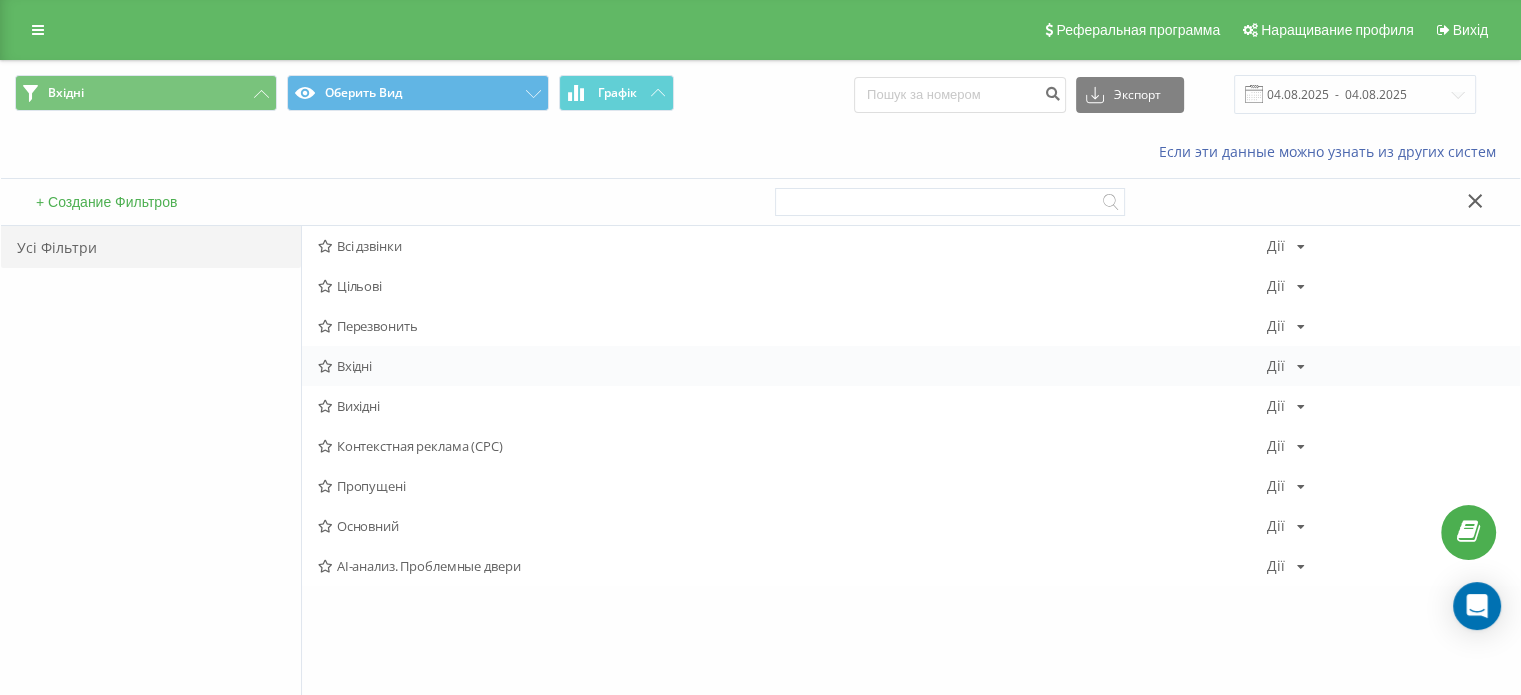 click on "Вхідні Дії Редагувати Копіювати Видалити По замкованиям Поділитися" at bounding box center [911, 366] 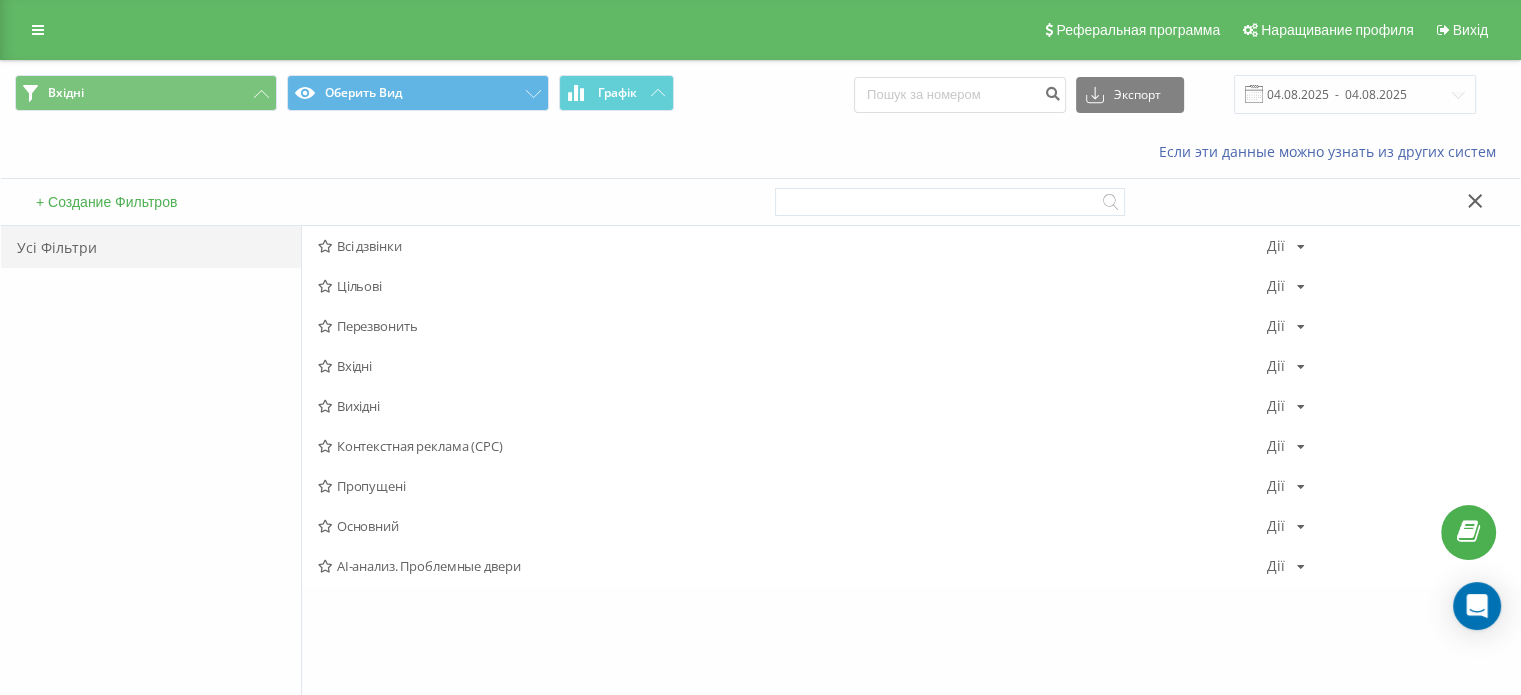 click on "Вихідні" at bounding box center (792, 406) 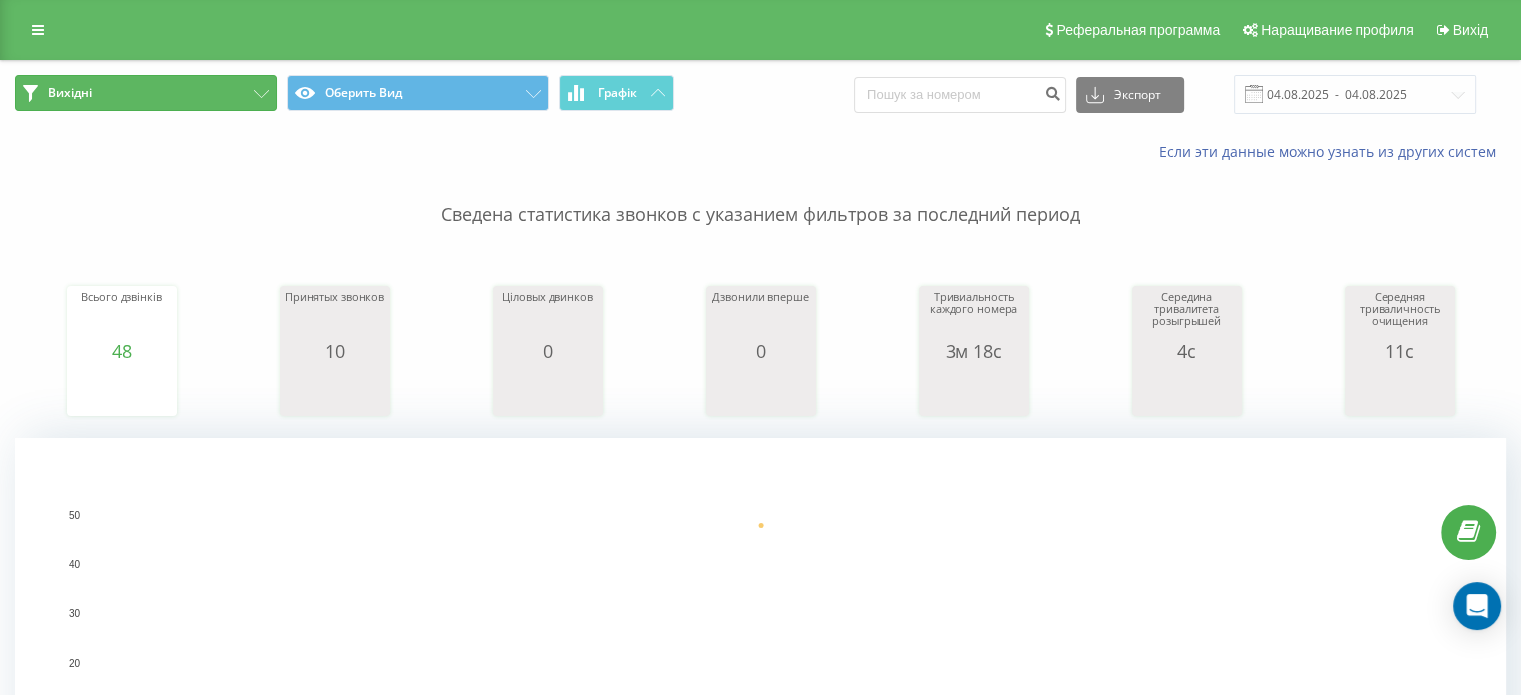 click on "Вихідні" at bounding box center [146, 93] 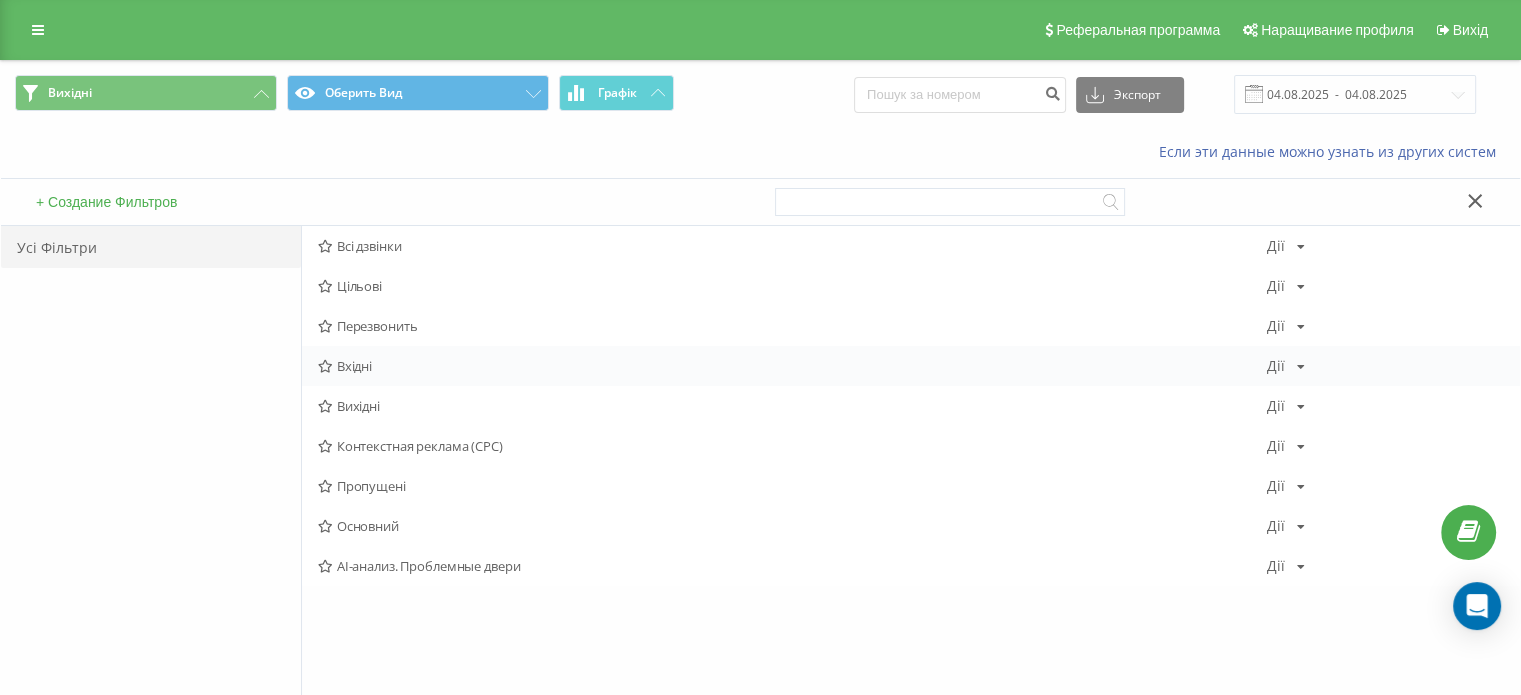 click on "Вхідні" at bounding box center [354, 366] 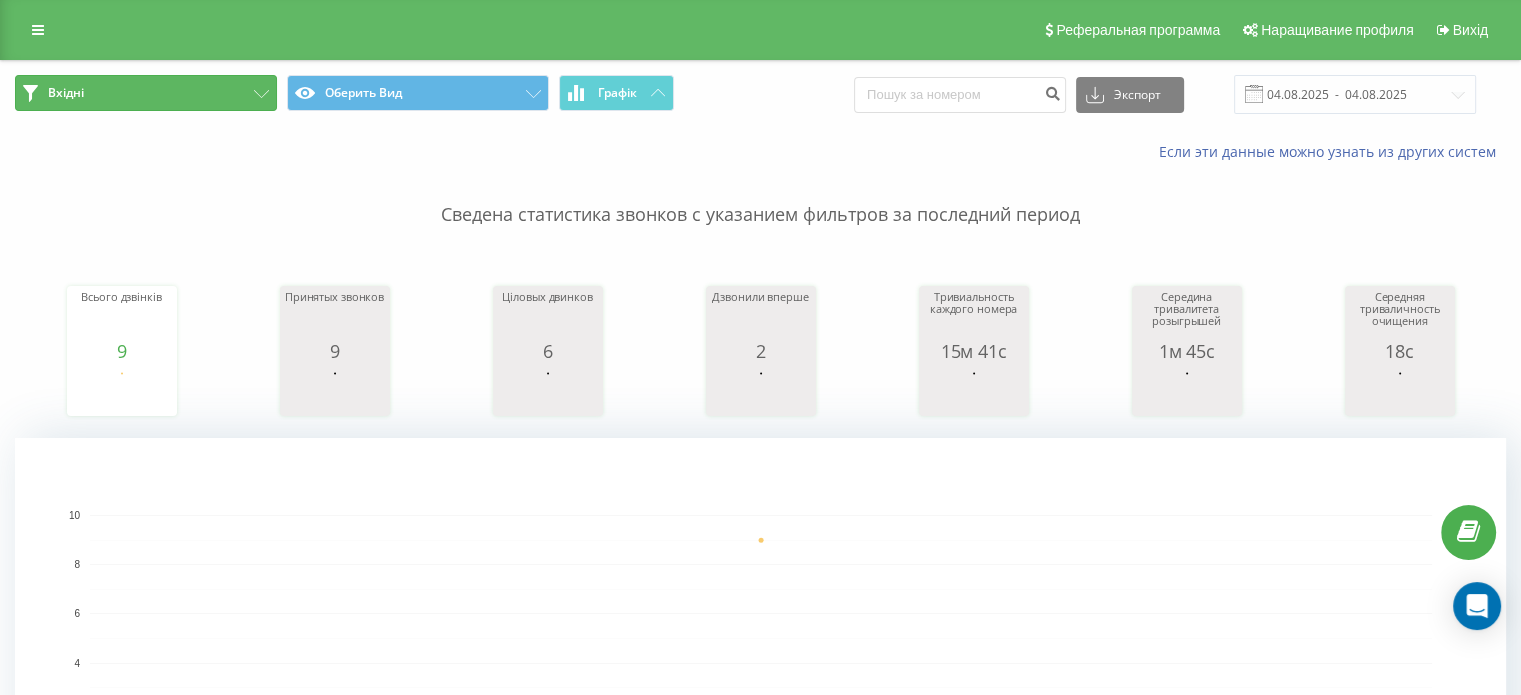 click on "Вхідні" at bounding box center (146, 93) 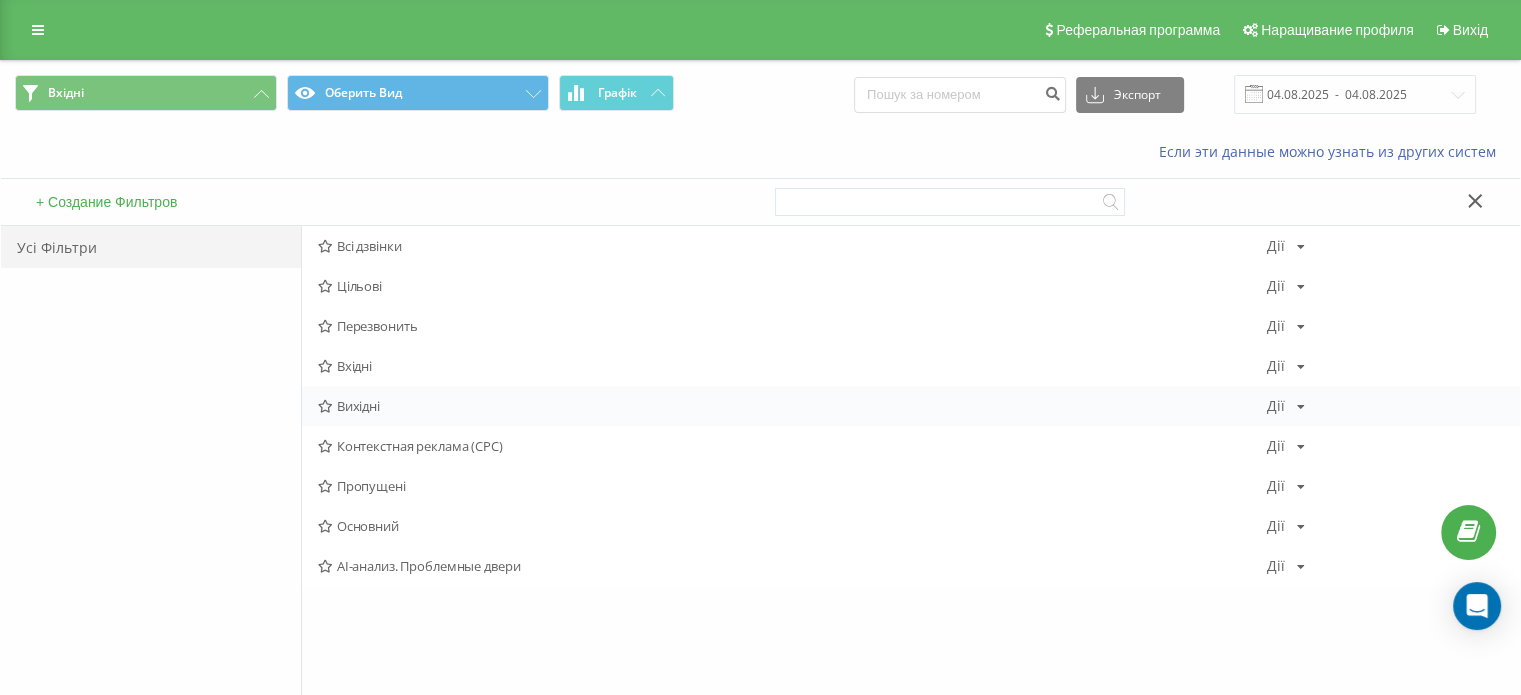 click on "Вихідні" at bounding box center [792, 406] 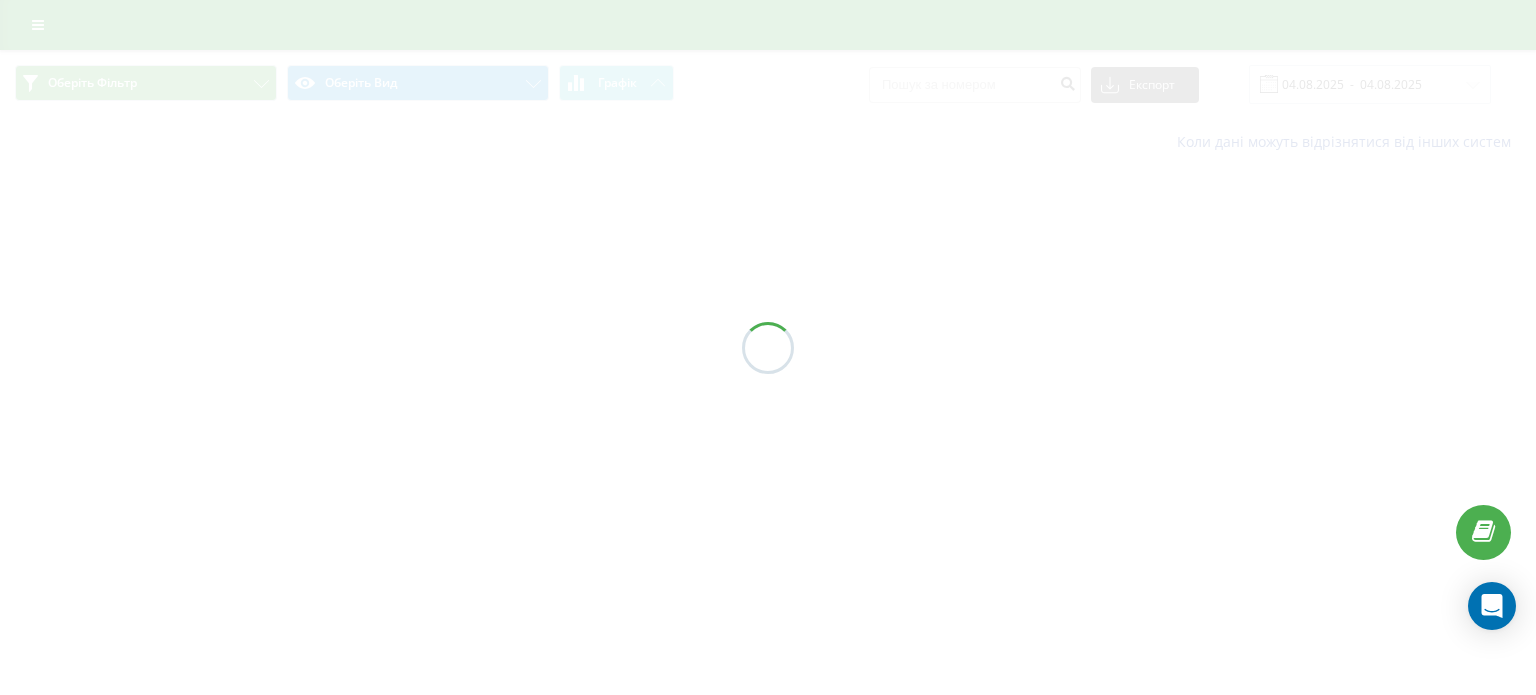 scroll, scrollTop: 0, scrollLeft: 0, axis: both 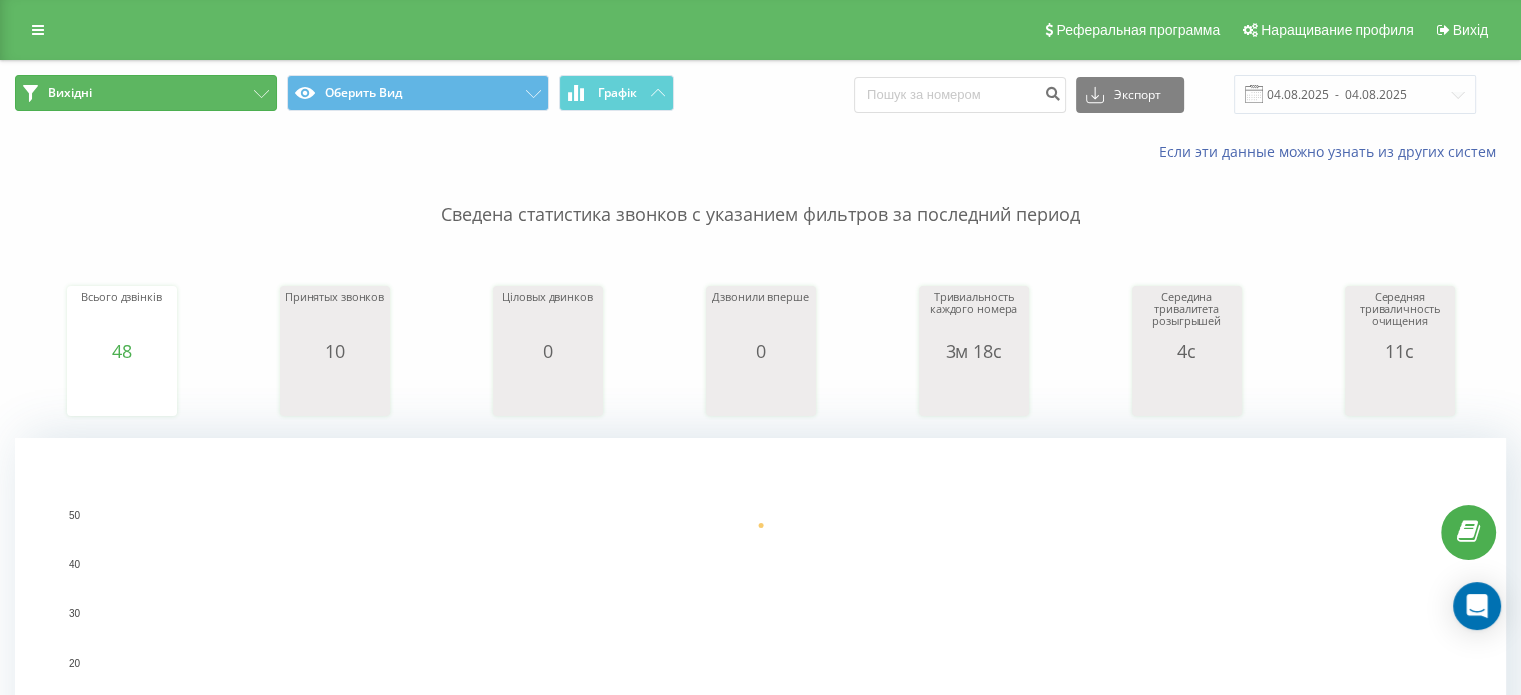 click on "Вихідні" at bounding box center [146, 93] 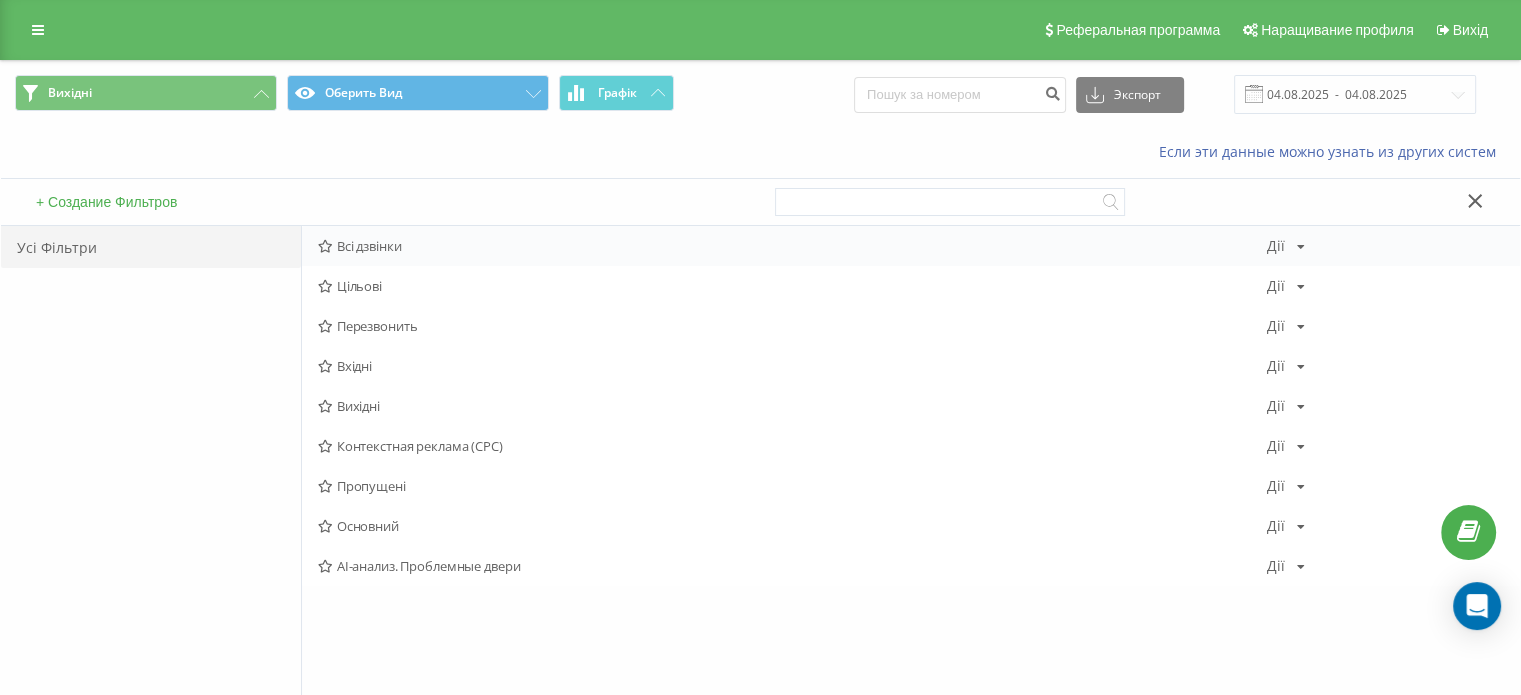 click on "Всі дзвінки" at bounding box center [369, 246] 